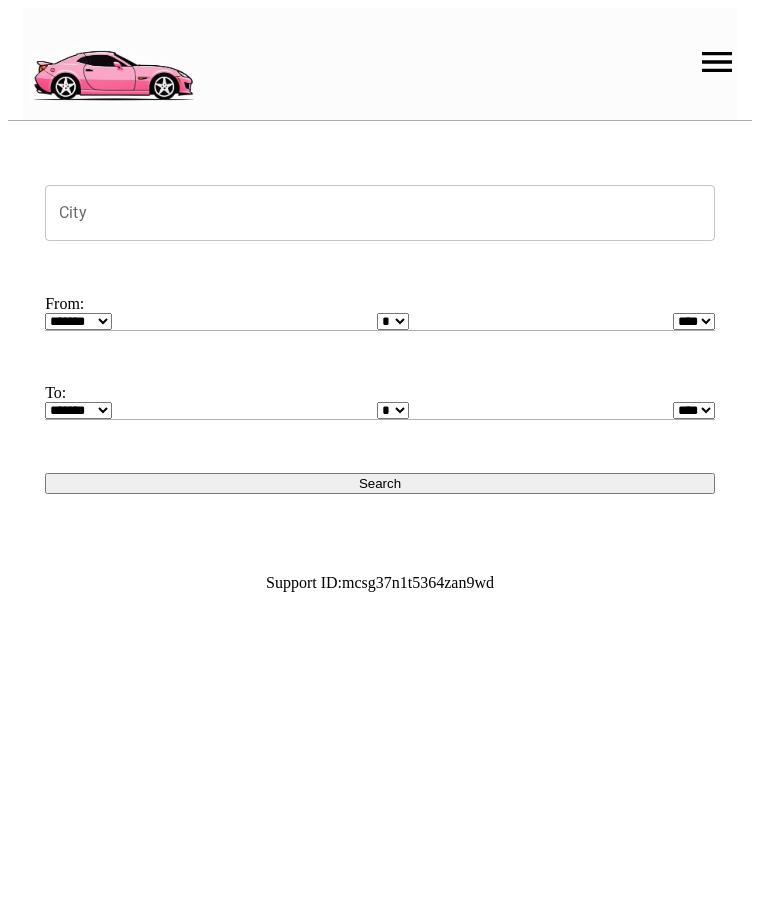 scroll, scrollTop: 0, scrollLeft: 0, axis: both 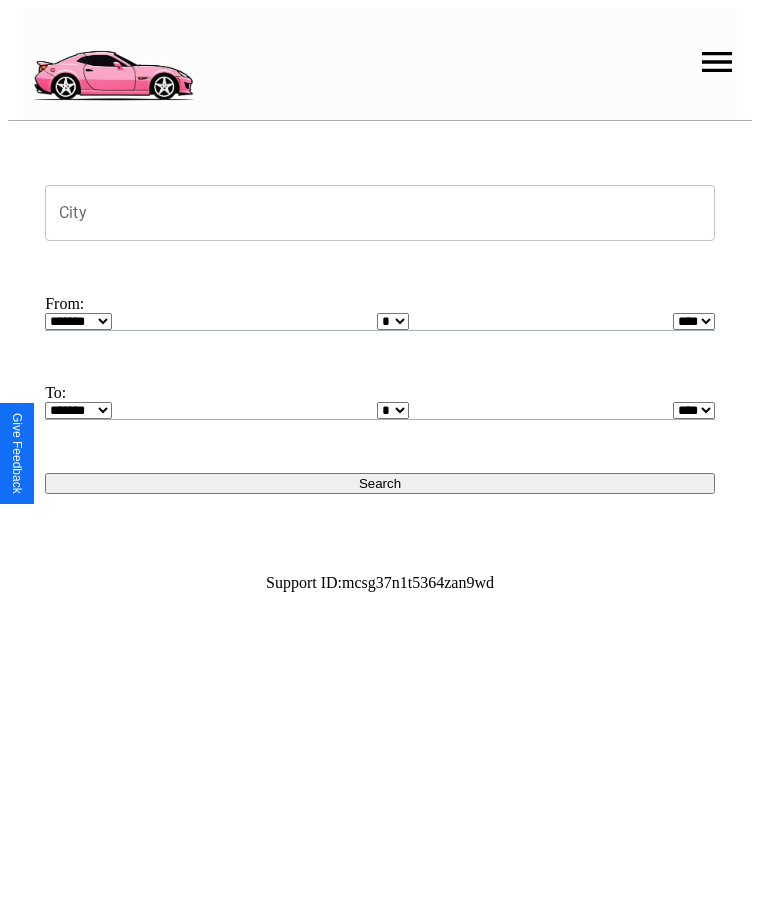 click at bounding box center [717, 62] 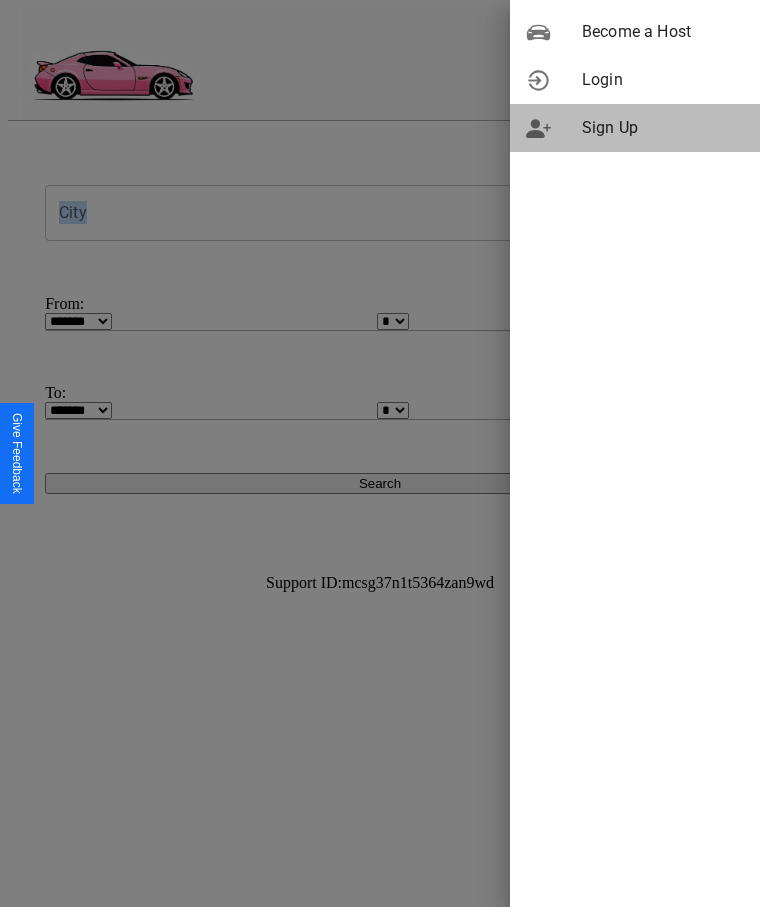 click on "Sign Up" at bounding box center (663, 128) 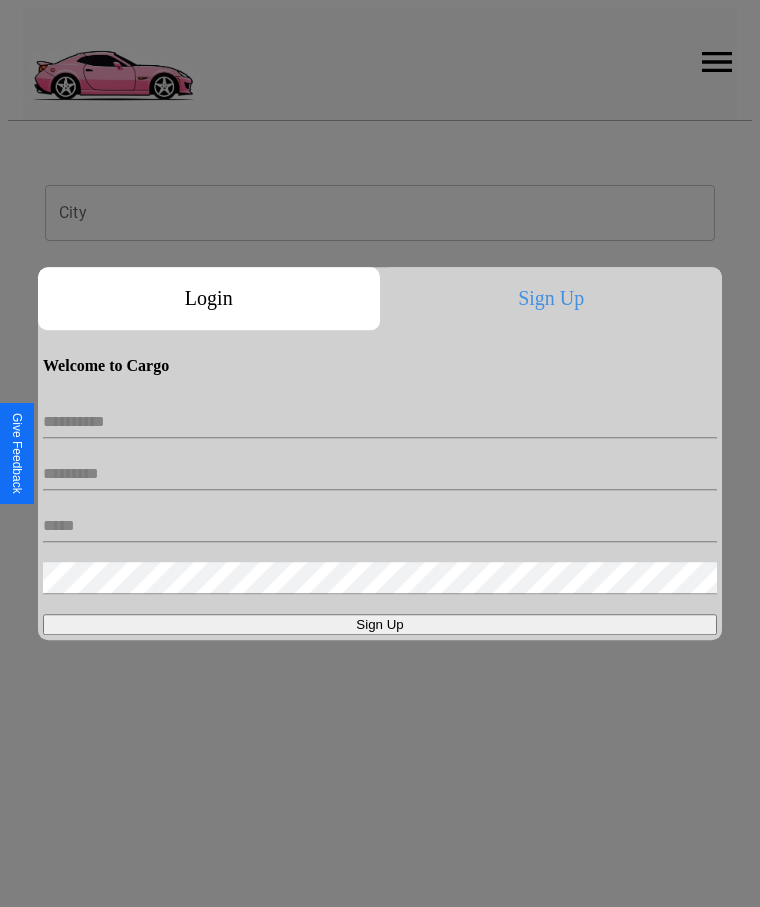 click at bounding box center [380, 422] 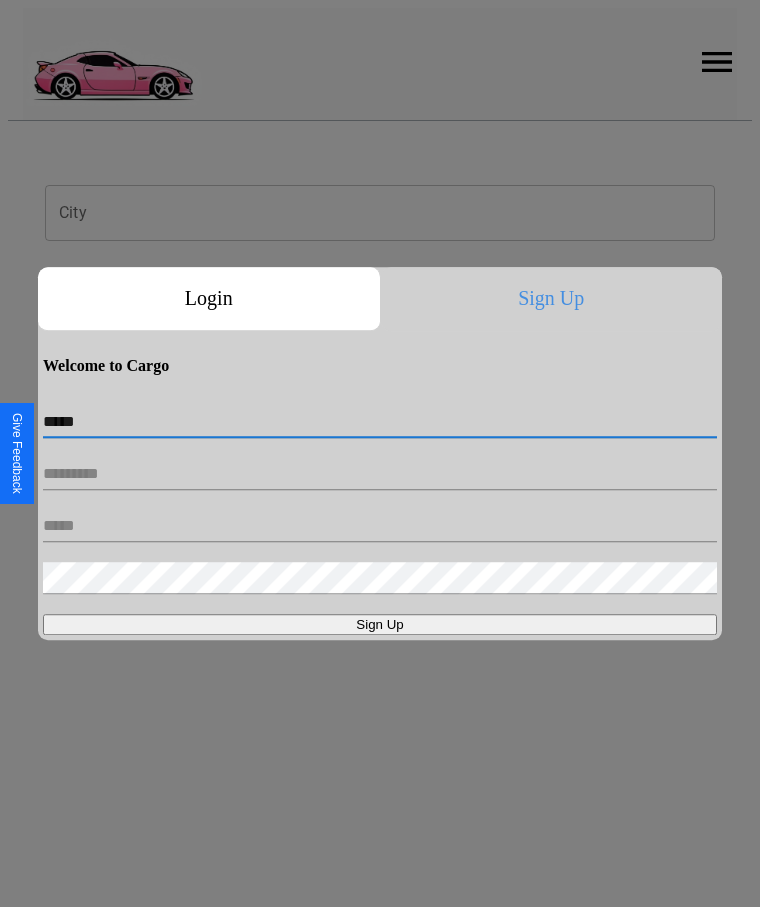 type on "*****" 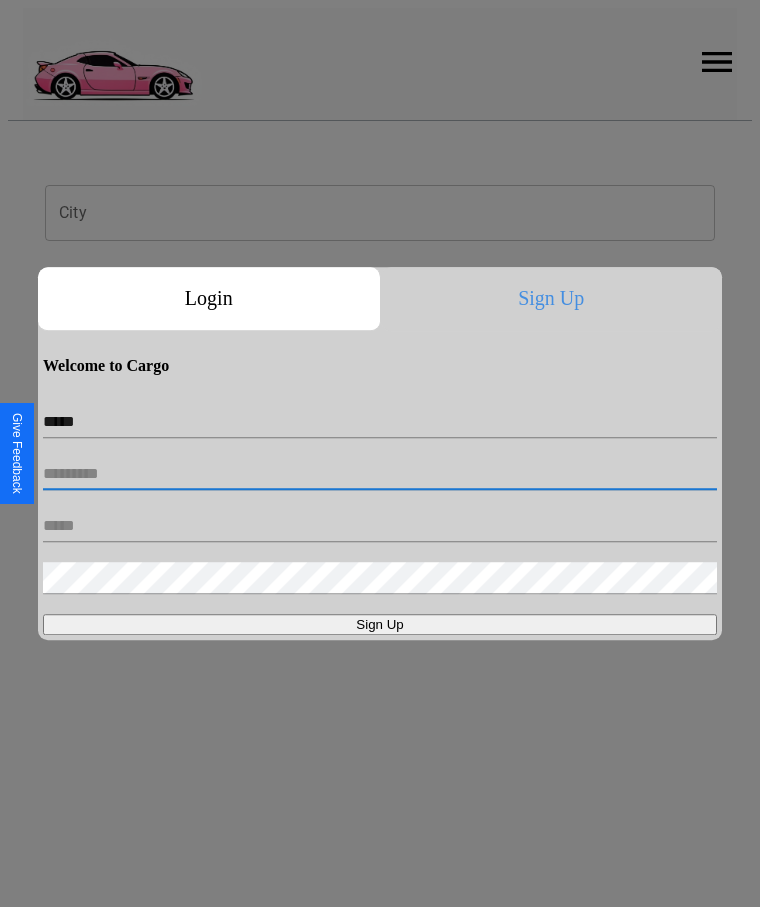 click at bounding box center [380, 474] 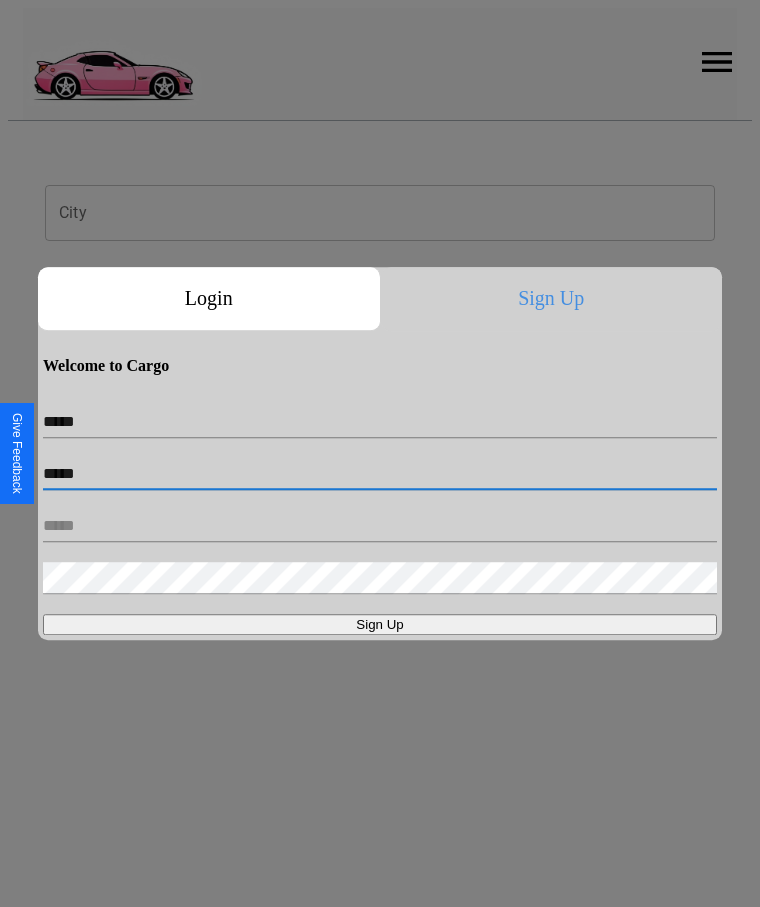 type on "*****" 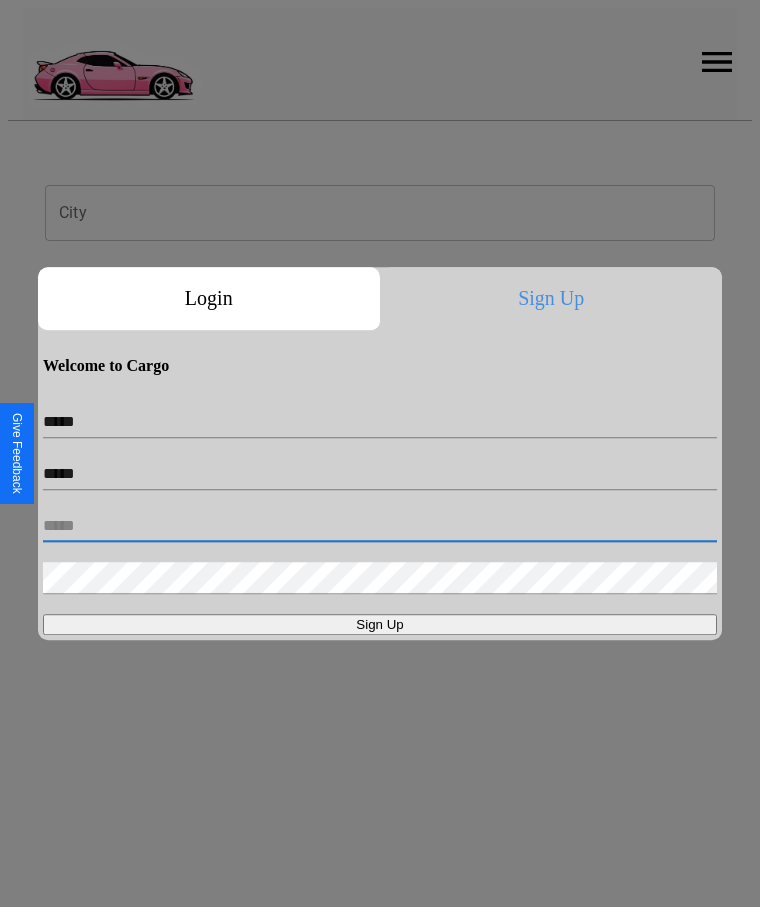 click at bounding box center [380, 526] 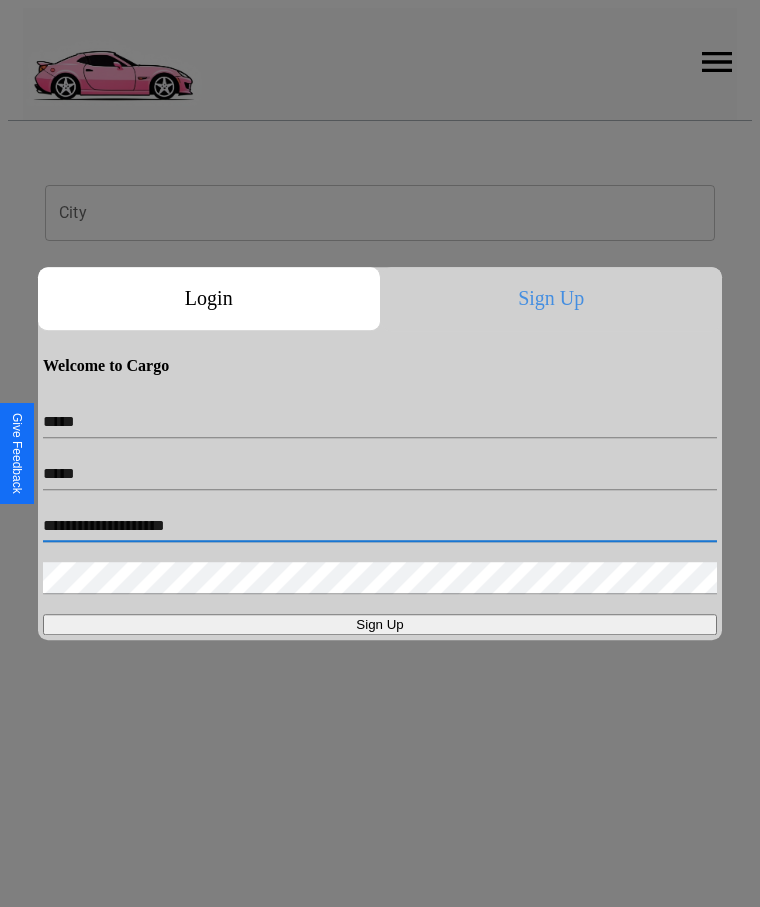 type on "**********" 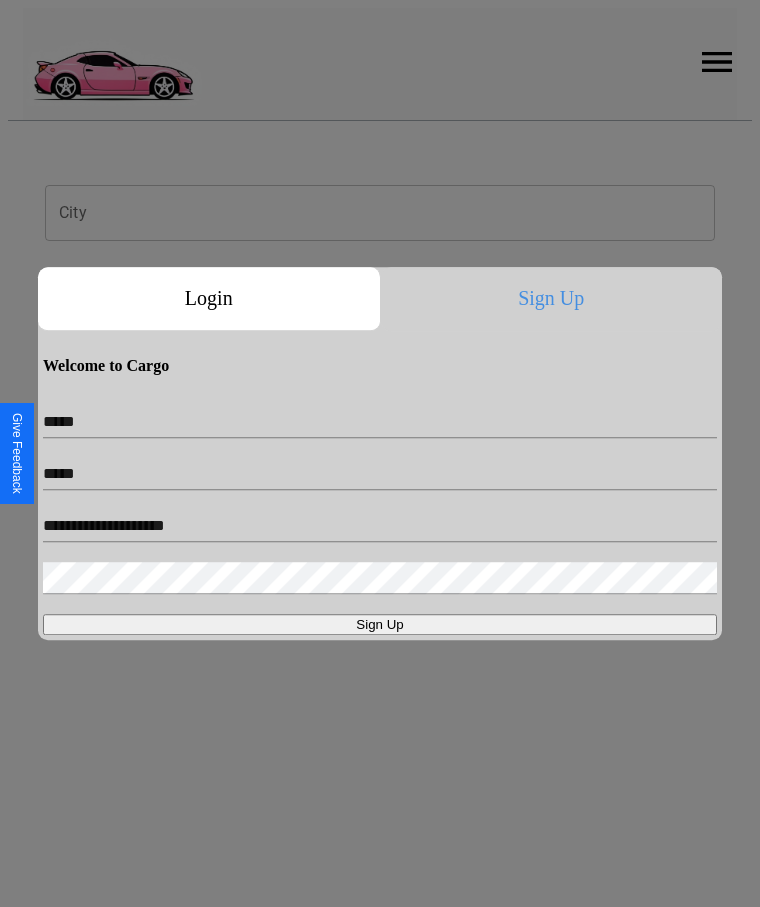 click on "Sign Up" at bounding box center [380, 624] 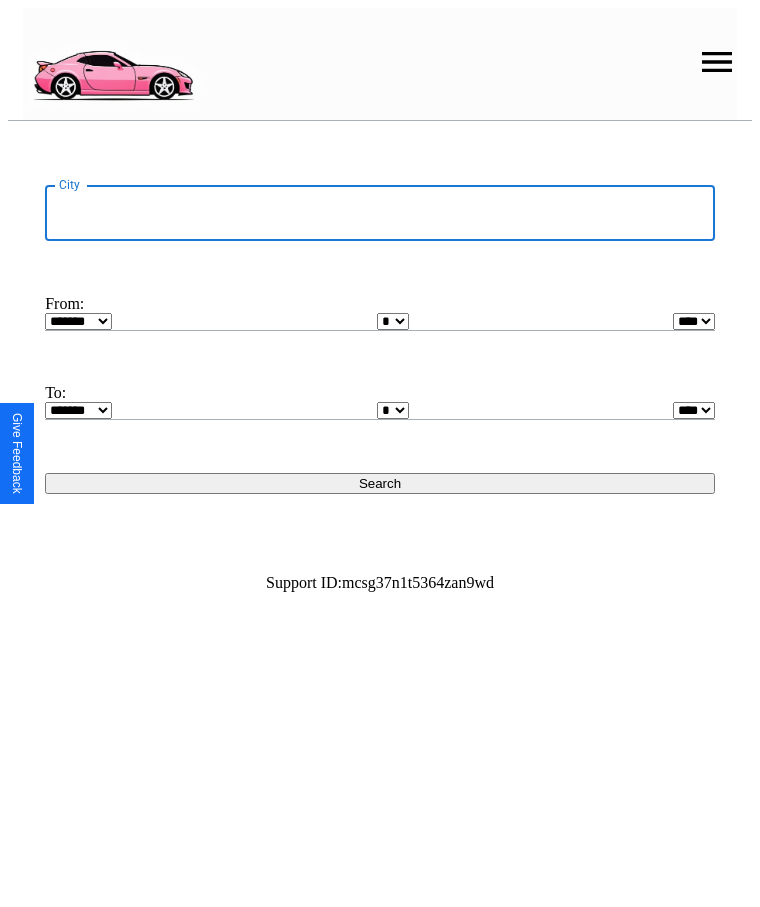 click on "City" at bounding box center (380, 213) 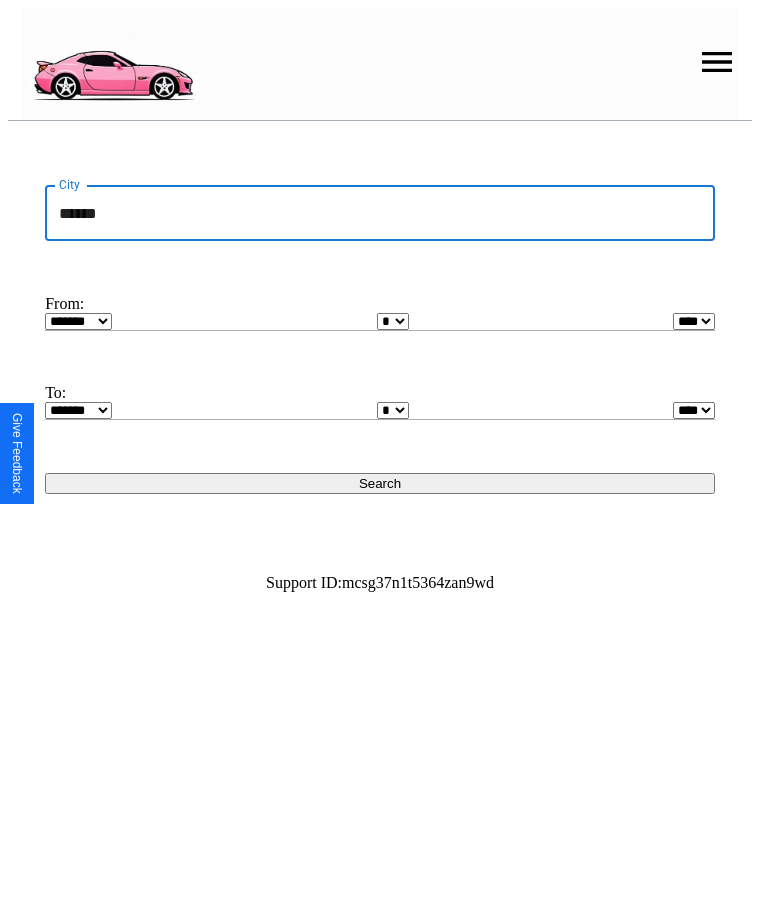 type on "******" 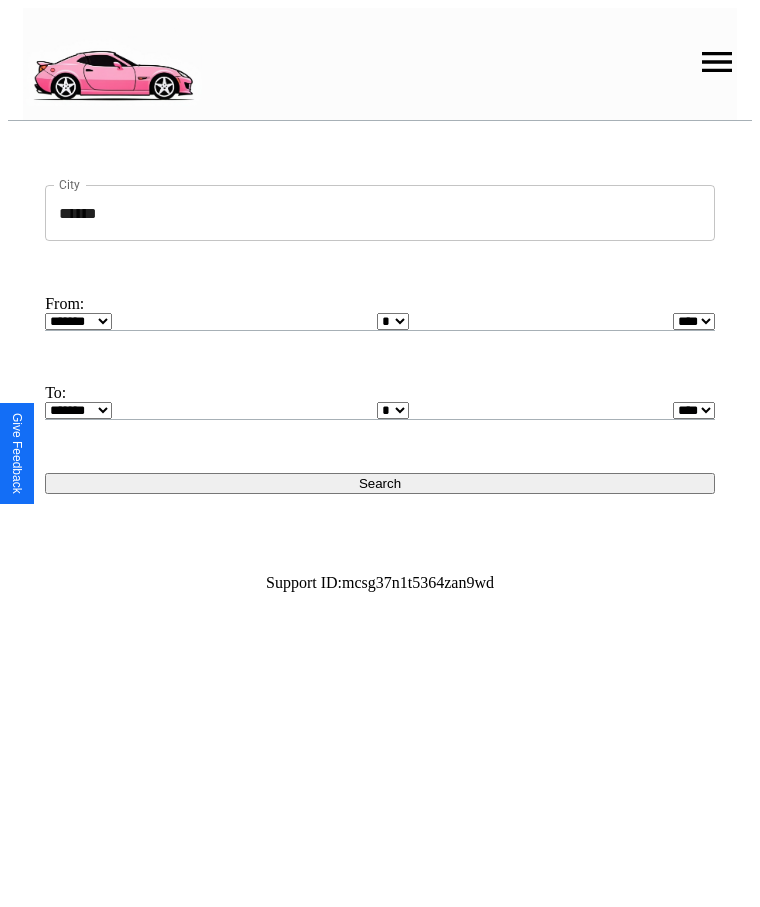 click on "******* ******** ***** ***** *** **** **** ****** ********* ******* ******** ********" at bounding box center (78, 321) 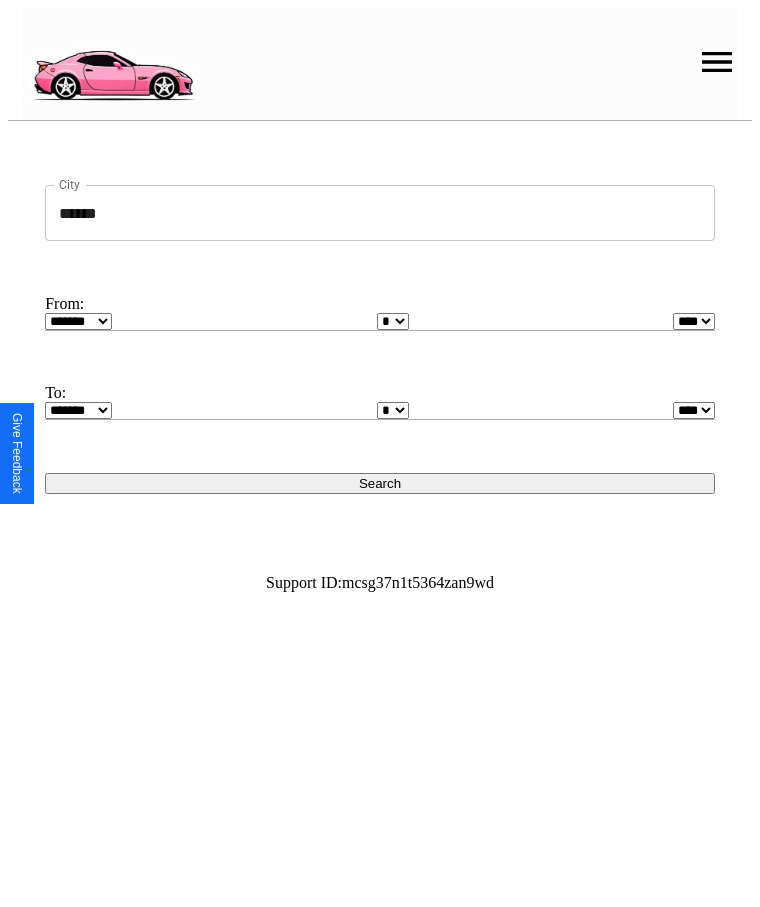 click on "* * * * * * * * * ** ** ** ** ** ** ** ** ** ** ** ** ** ** ** ** ** ** **" at bounding box center [393, 321] 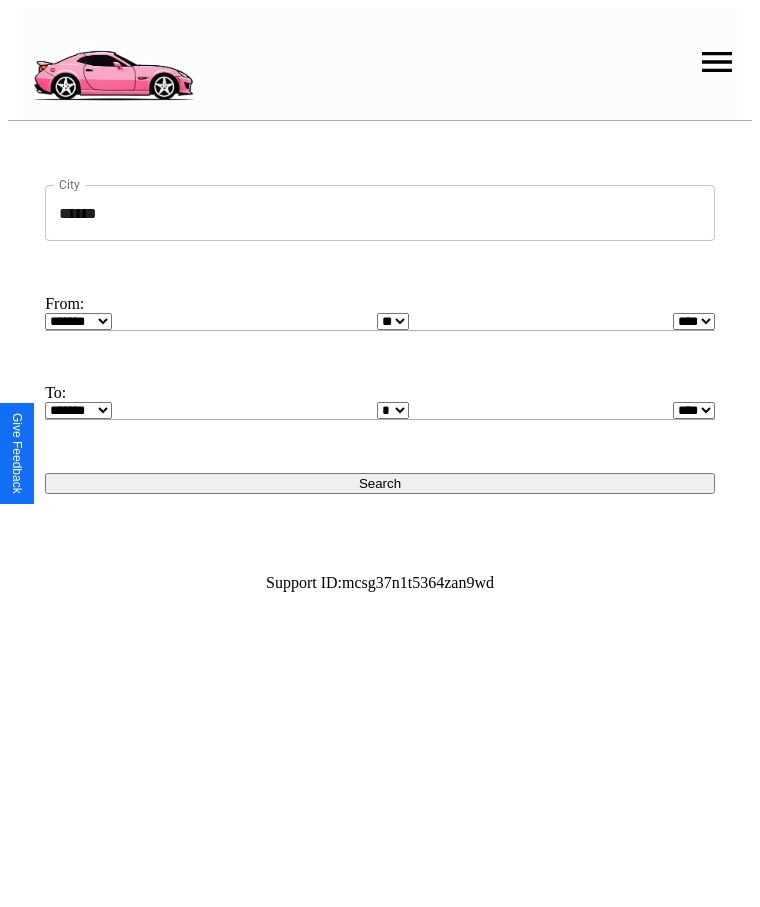 click on "**** **** **** **** **** **** **** **** **** ****" at bounding box center (694, 321) 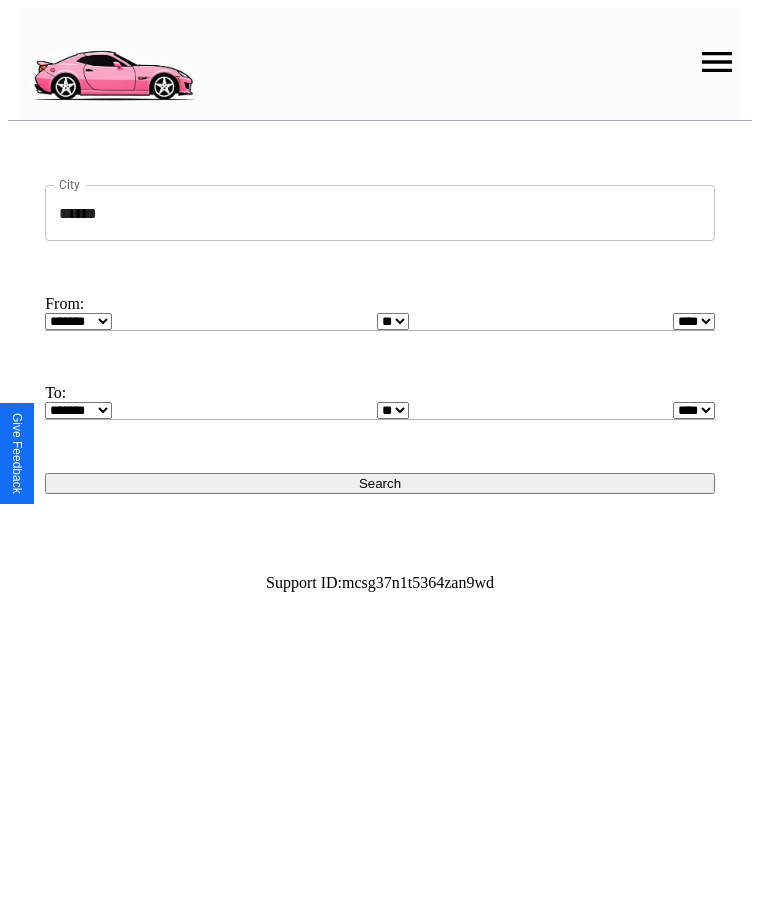 click on "******* ******** ***** ***** *** **** **** ****** ********* ******* ******** ********" at bounding box center [78, 410] 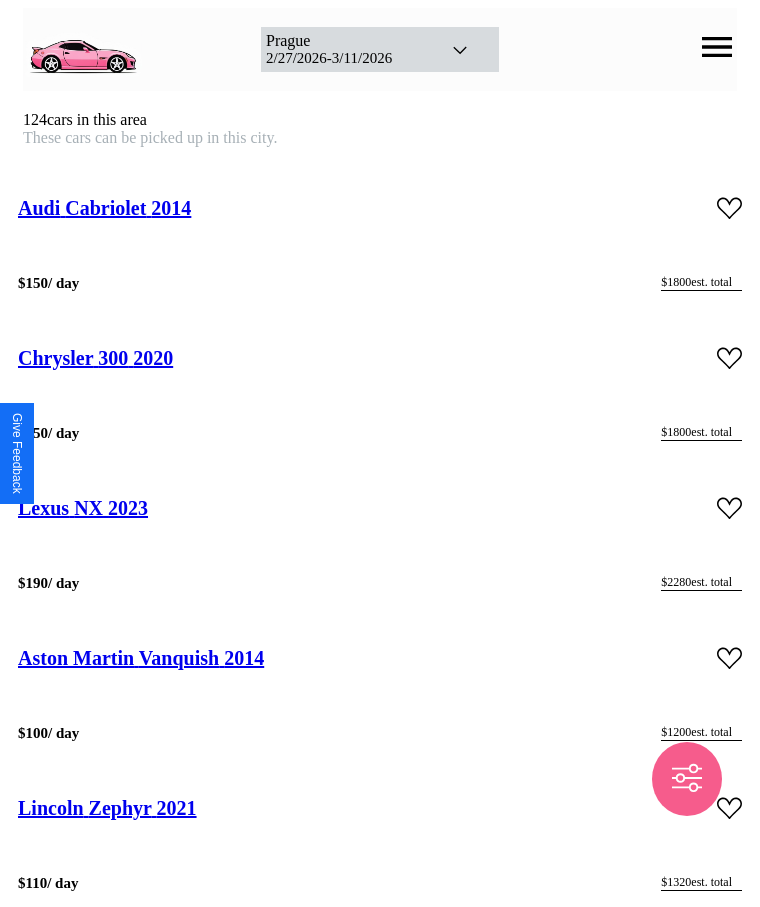 scroll, scrollTop: 26092, scrollLeft: 0, axis: vertical 